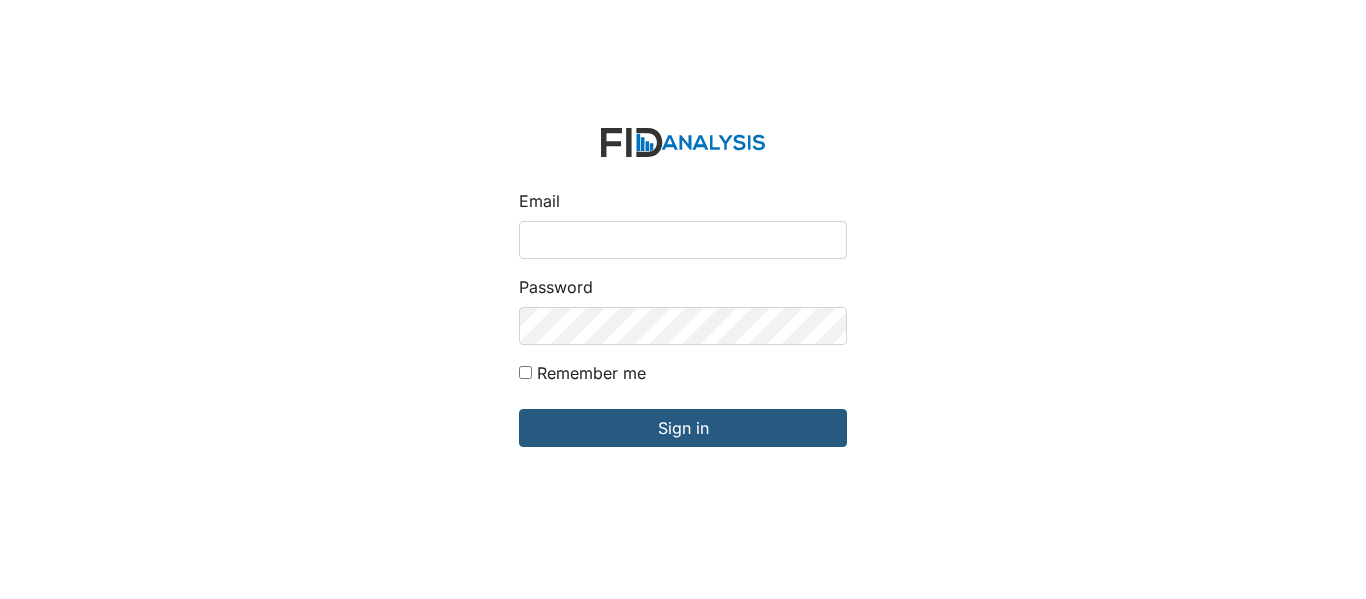 scroll, scrollTop: 0, scrollLeft: 0, axis: both 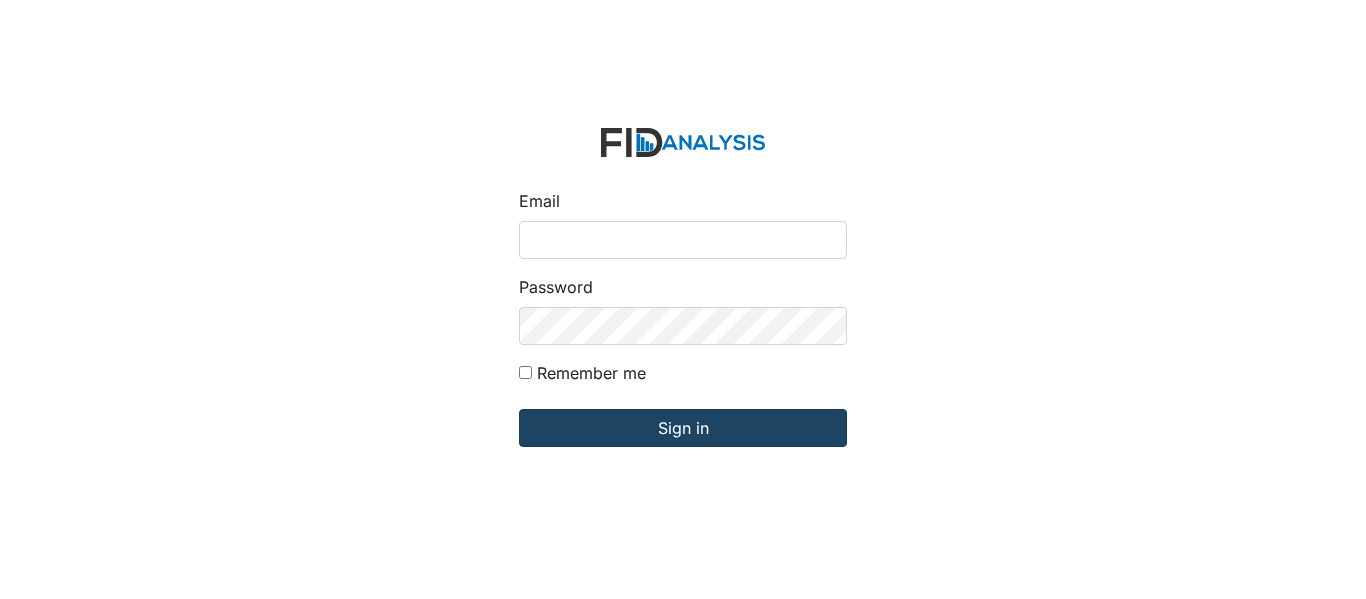 type on "[EMAIL]" 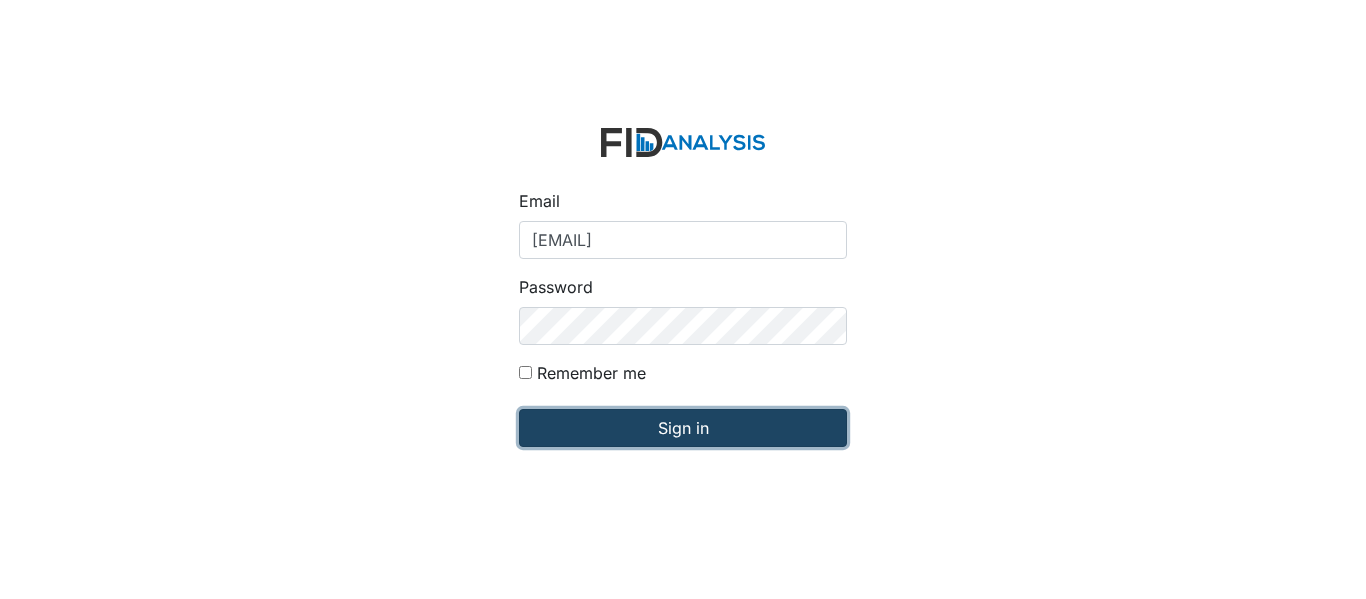 click on "Sign in" at bounding box center [683, 428] 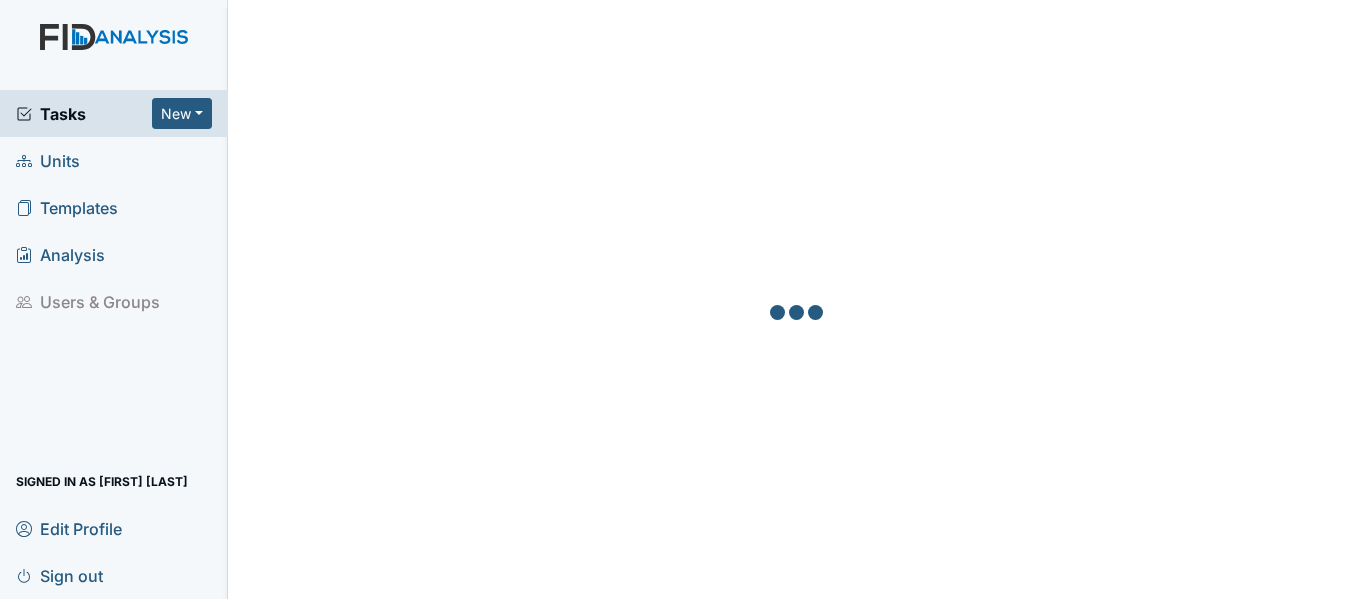 scroll, scrollTop: 0, scrollLeft: 0, axis: both 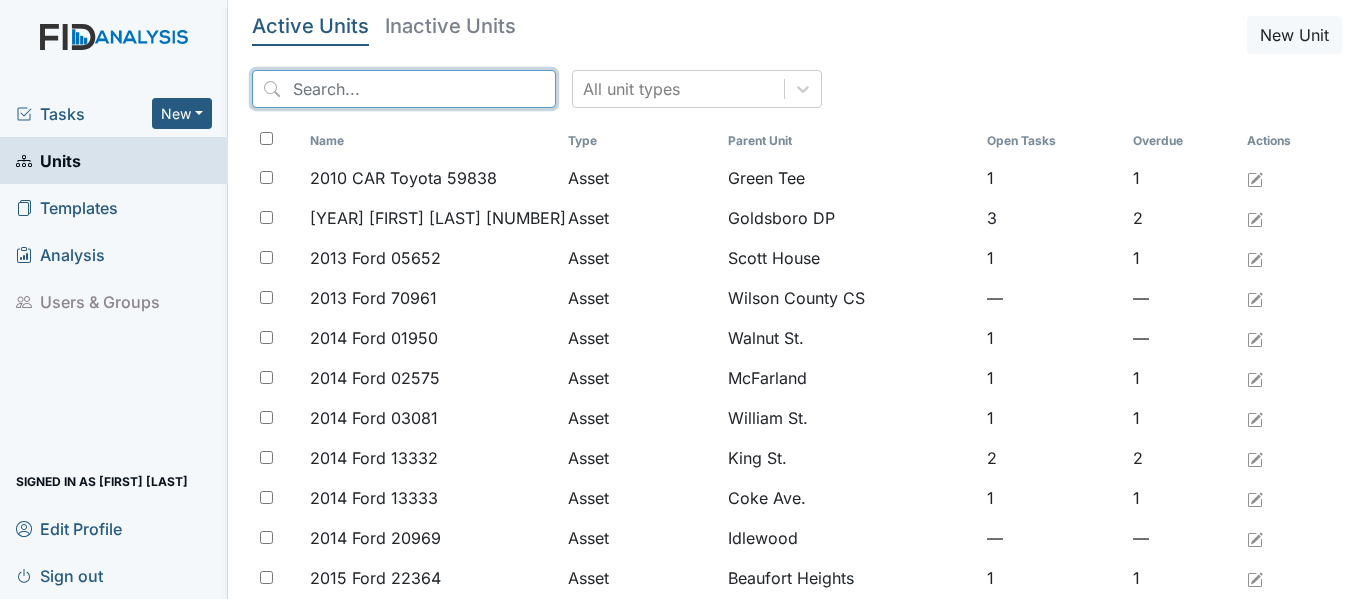 click at bounding box center [404, 89] 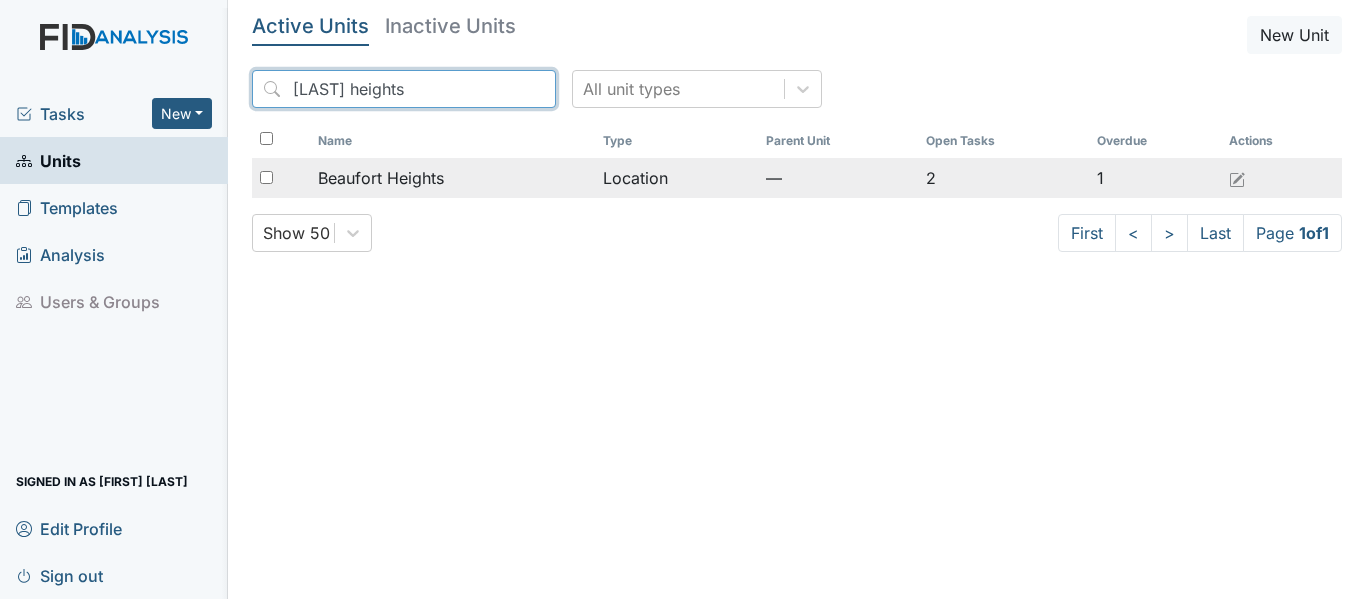 type on "Beaufort heights" 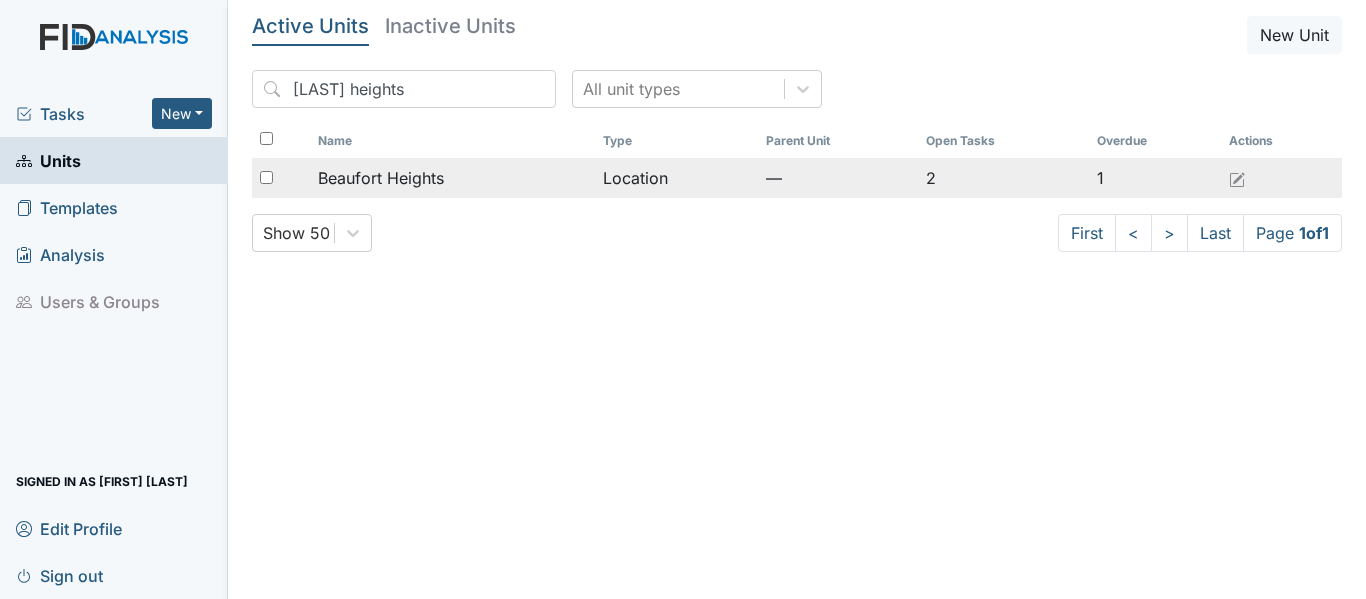click on "Beaufort Heights" at bounding box center [452, 178] 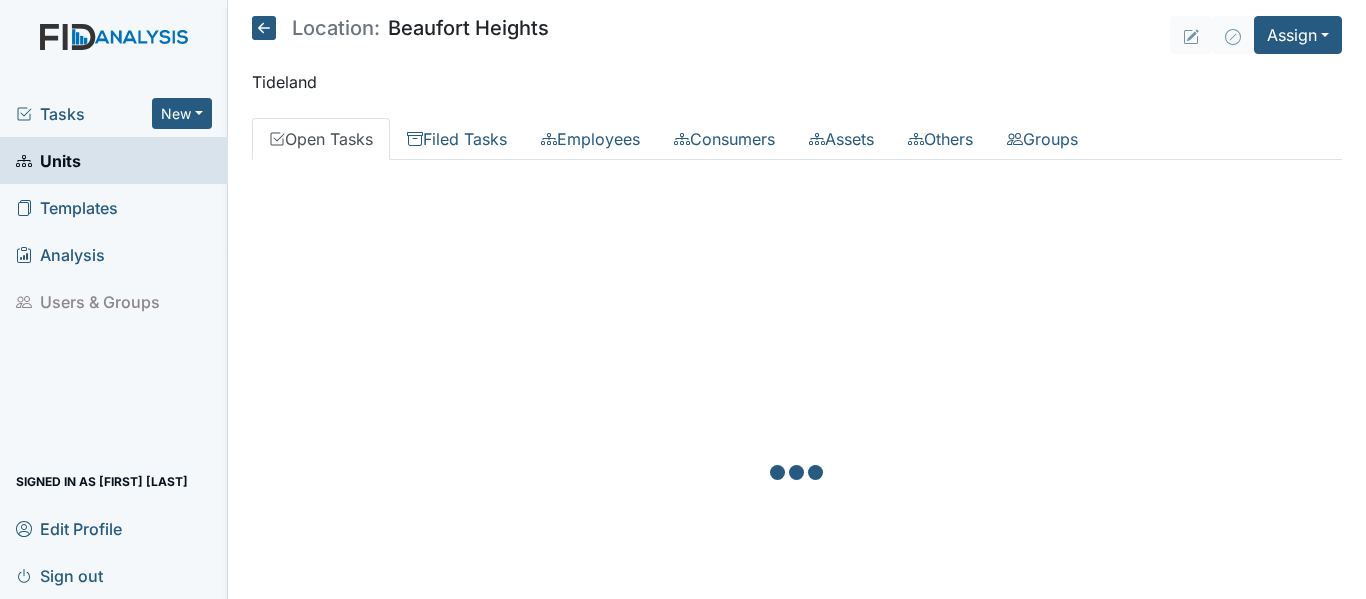 scroll, scrollTop: 0, scrollLeft: 0, axis: both 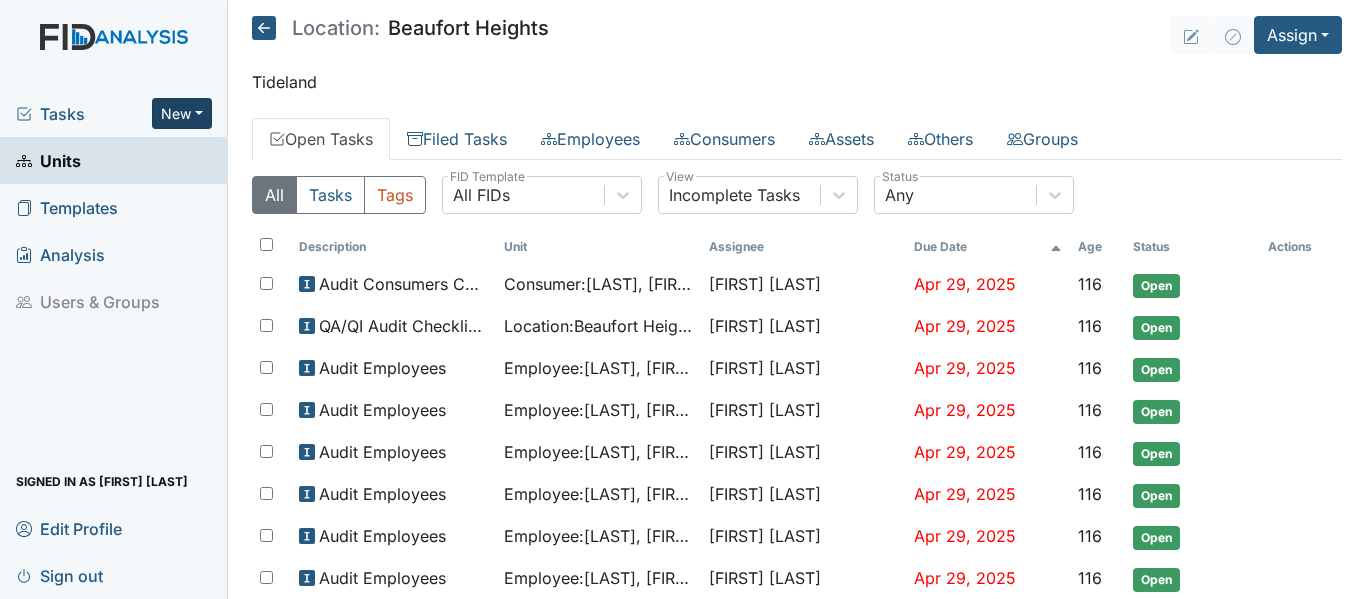 click on "New" at bounding box center [182, 113] 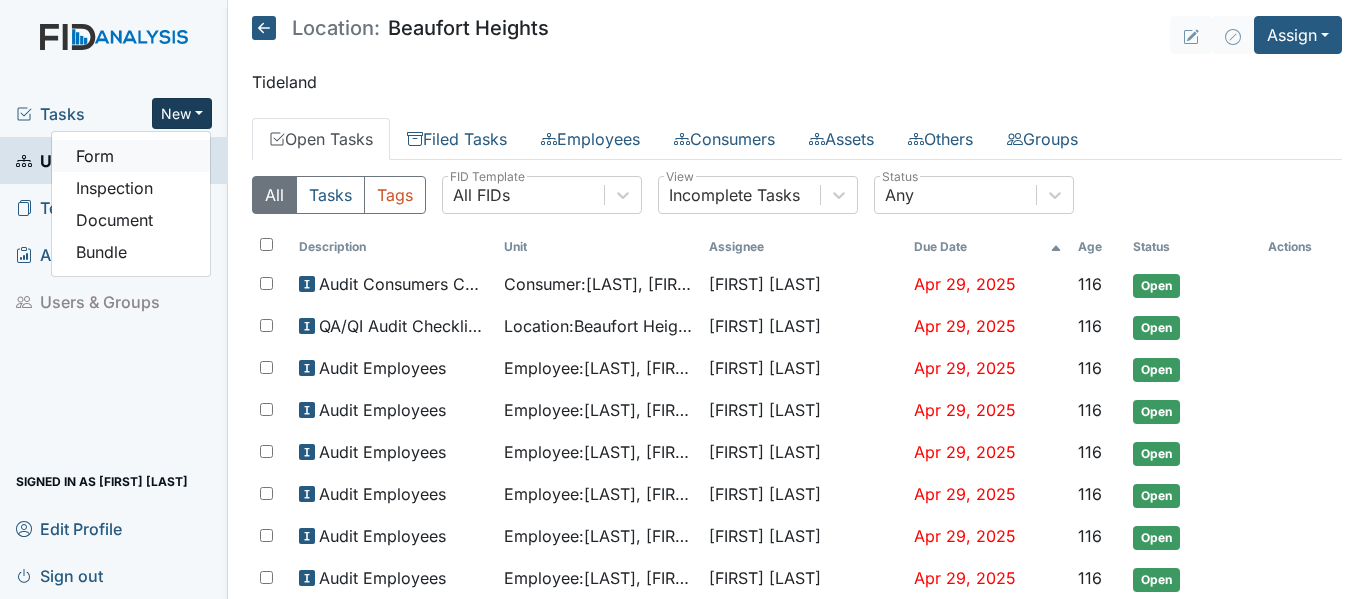 click on "Form" at bounding box center (131, 156) 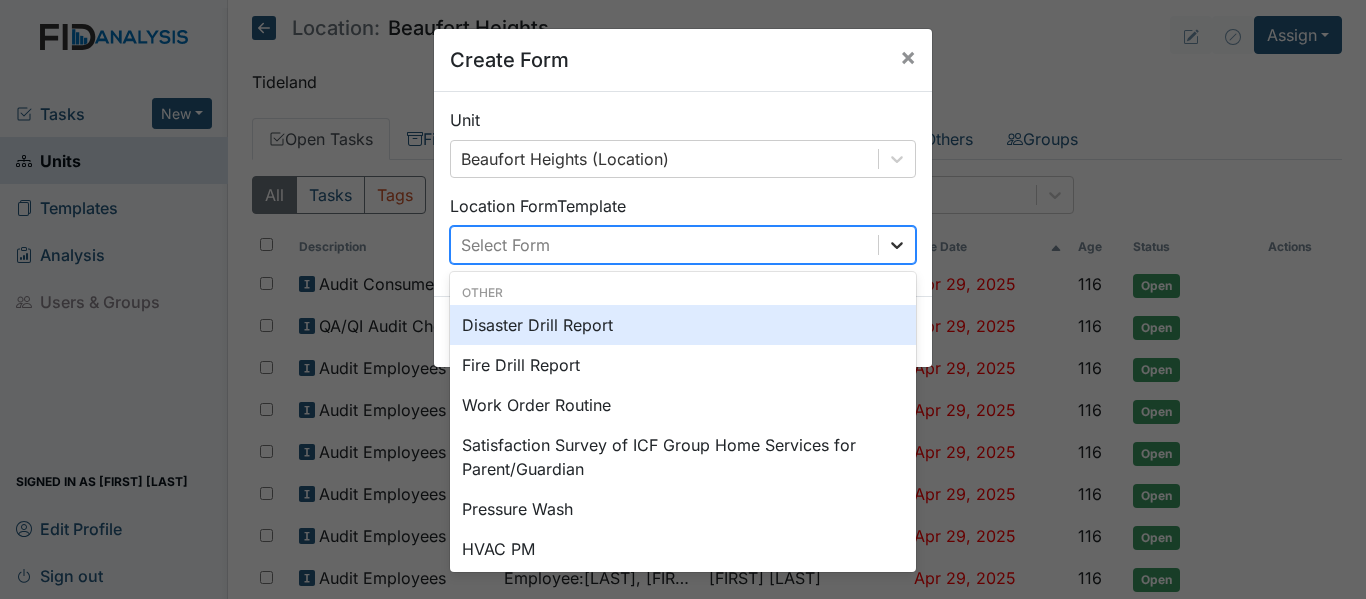 click at bounding box center (897, 245) 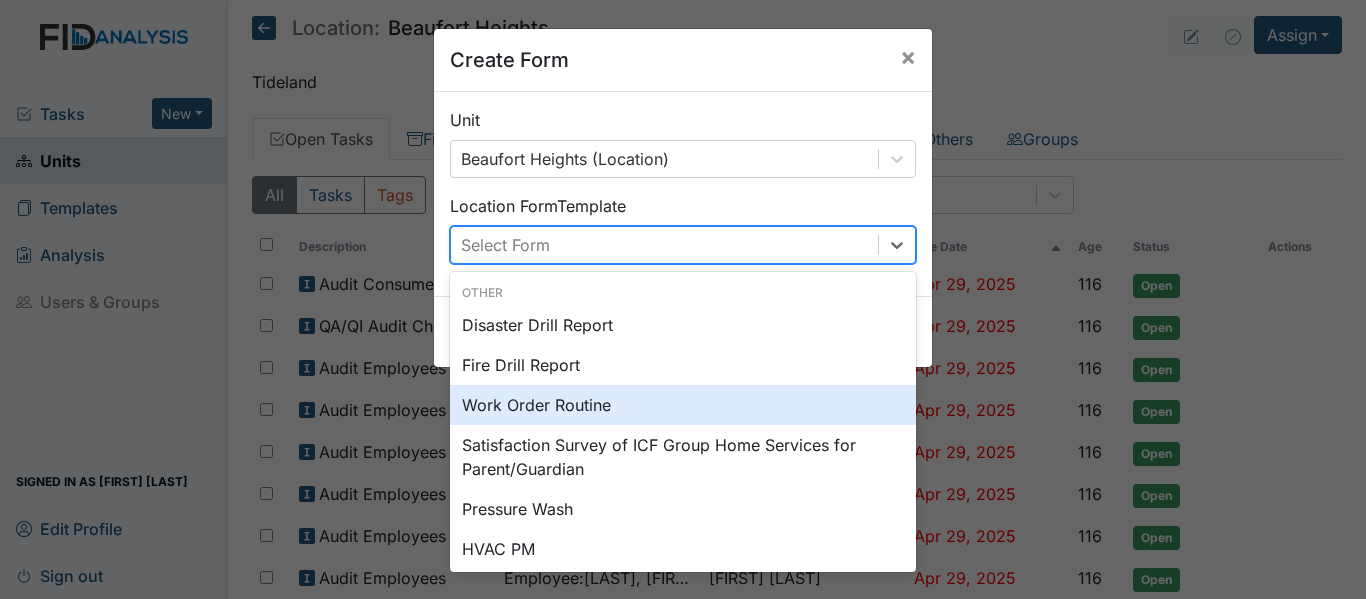 click on "Work Order Routine" at bounding box center [683, 405] 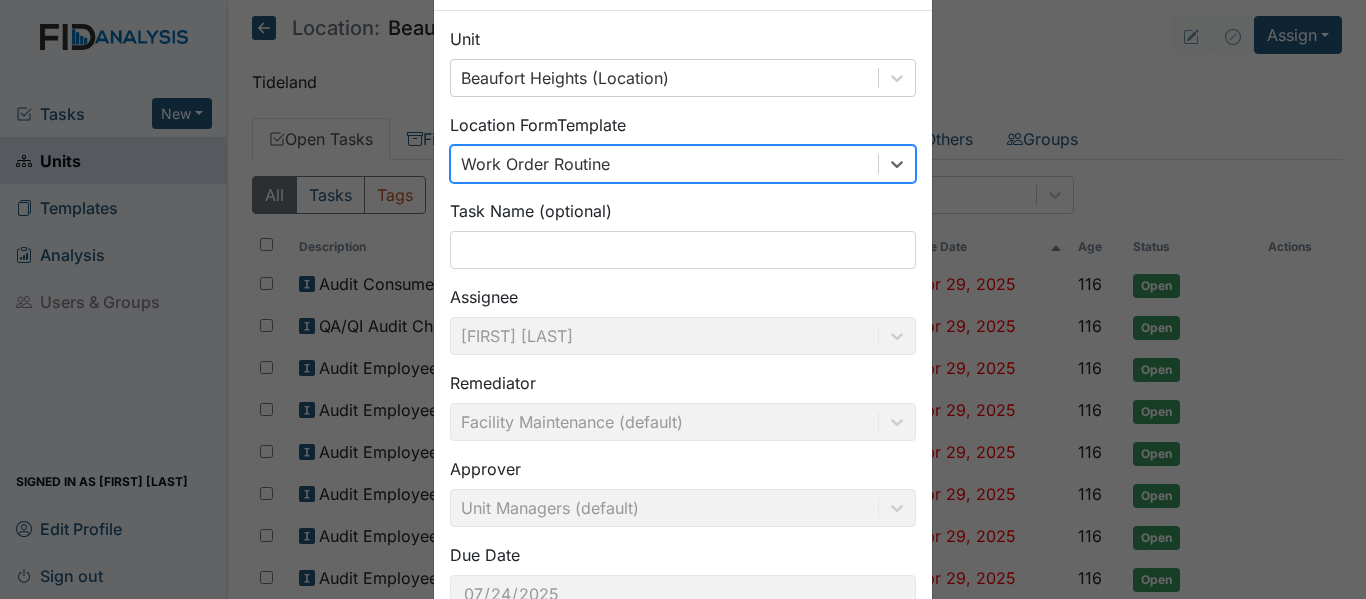scroll, scrollTop: 227, scrollLeft: 0, axis: vertical 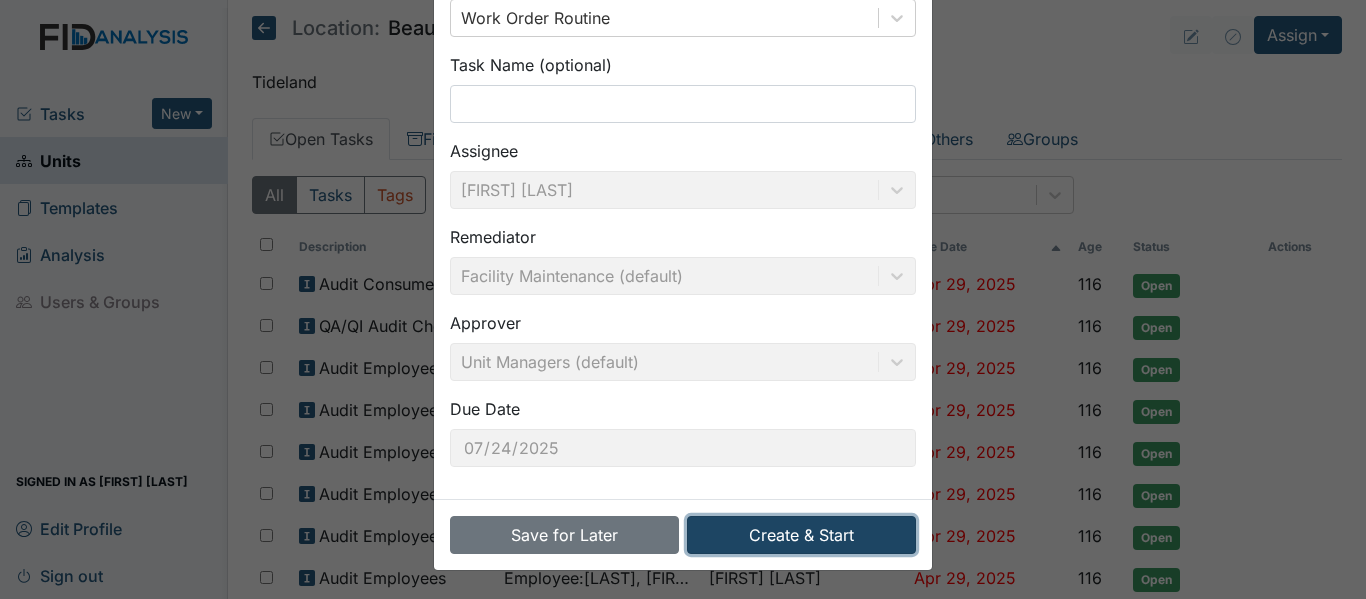 click on "Create & Start" at bounding box center [801, 535] 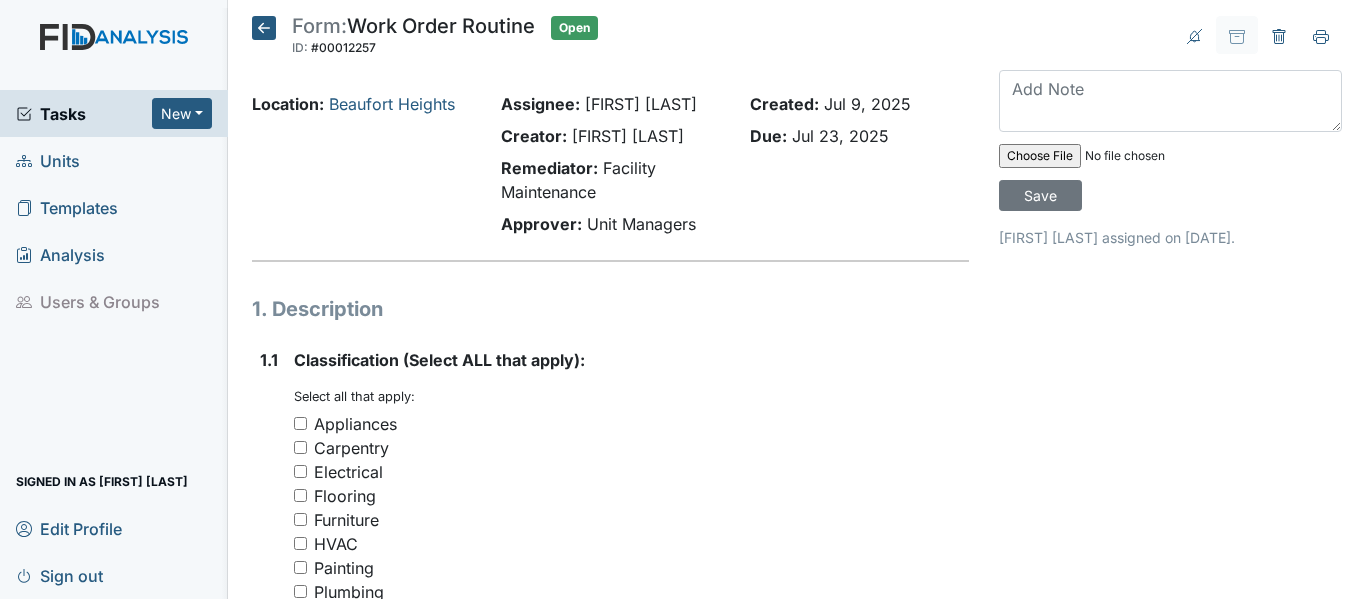 scroll, scrollTop: 0, scrollLeft: 0, axis: both 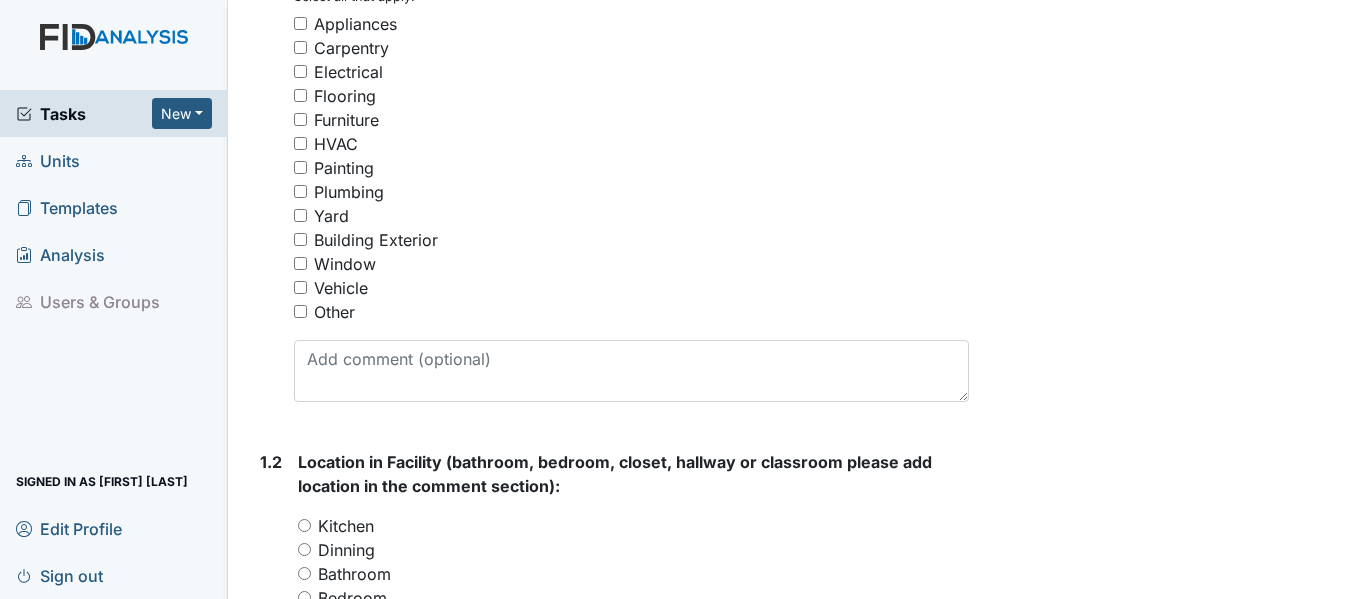 click on "Window" at bounding box center (300, 263) 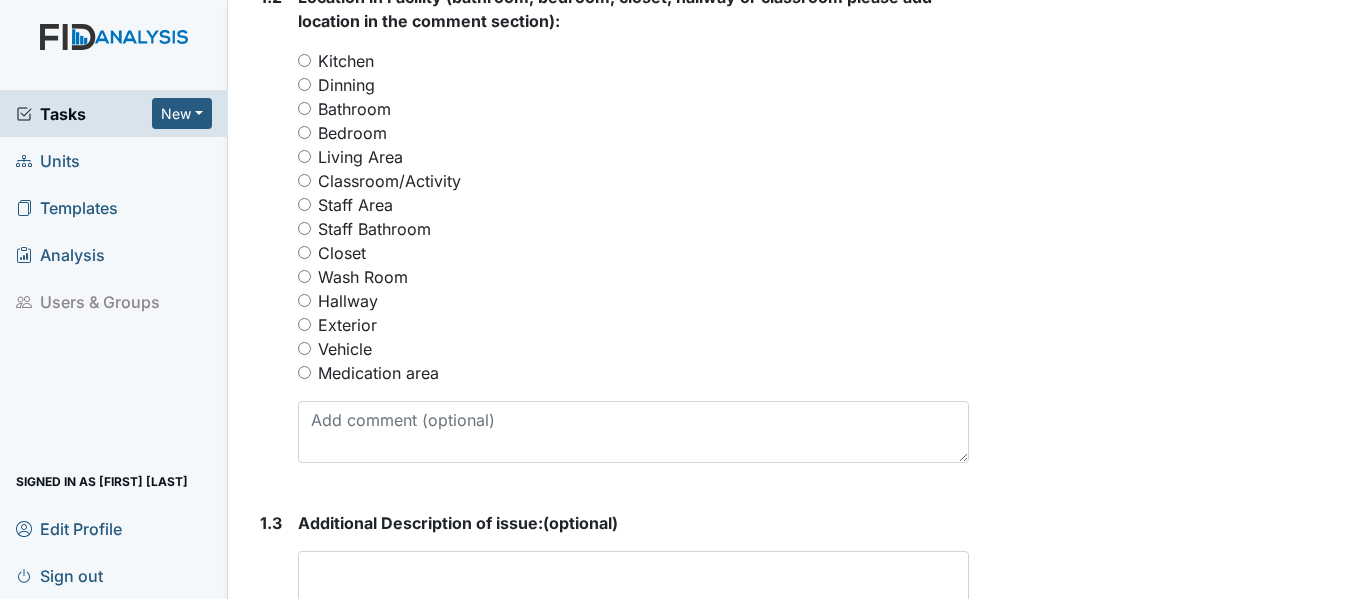 scroll, scrollTop: 900, scrollLeft: 0, axis: vertical 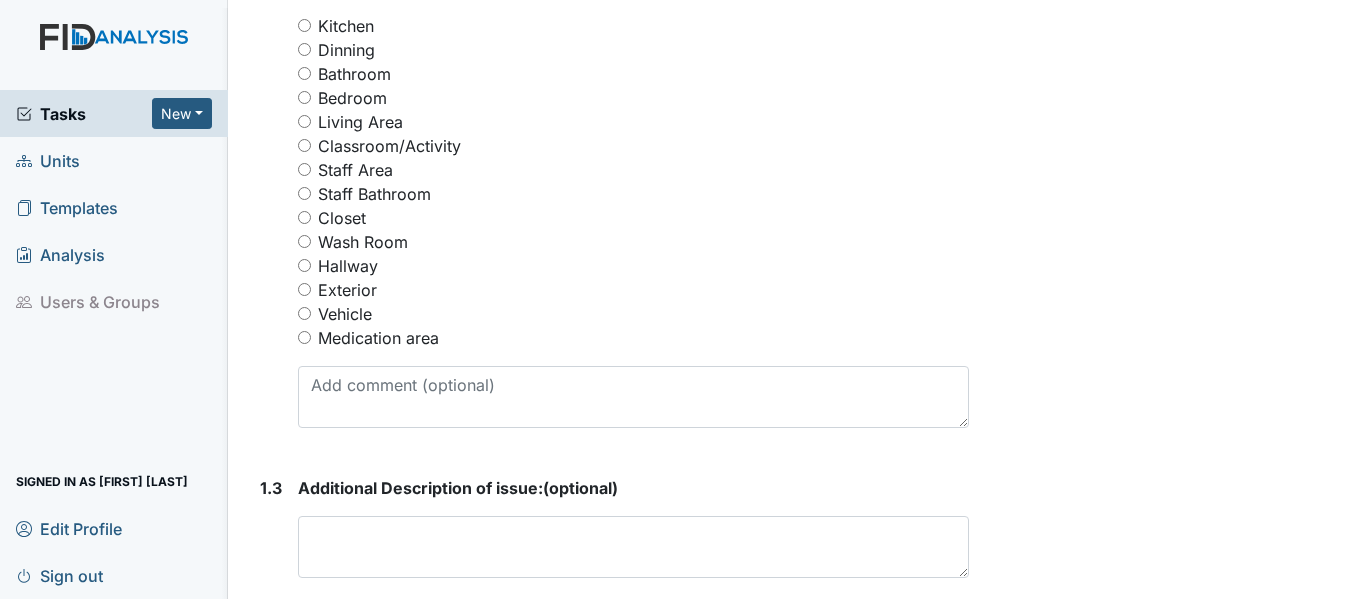 click on "Bedroom" at bounding box center [304, 97] 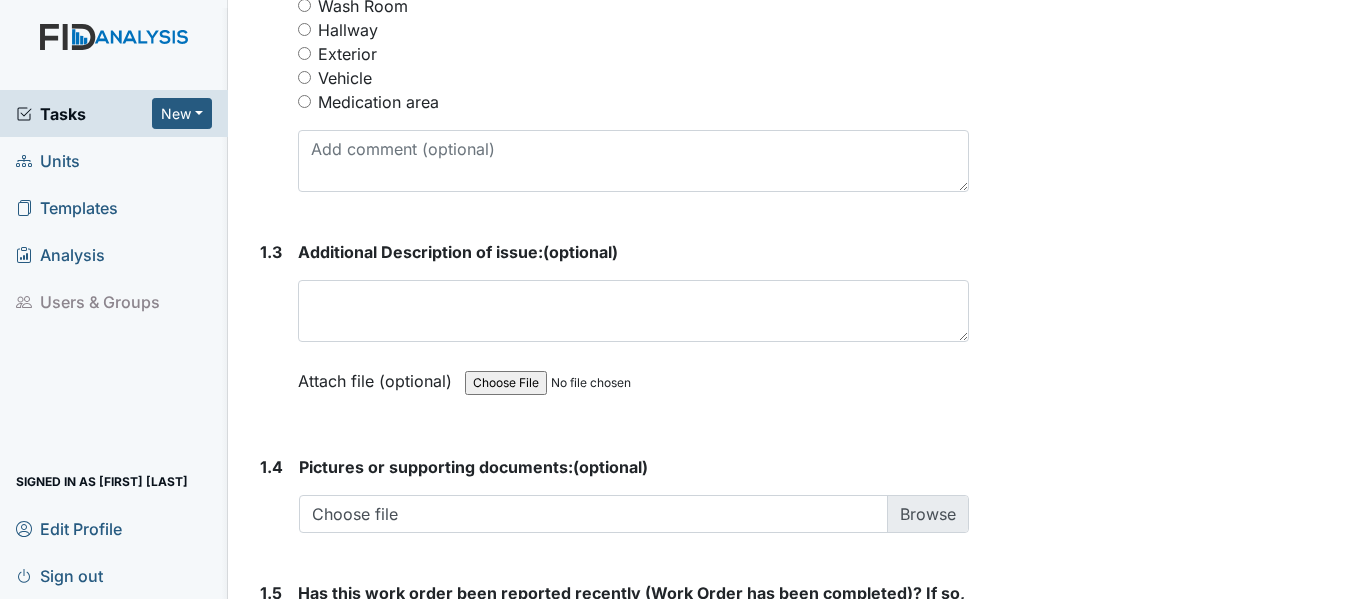 scroll, scrollTop: 1100, scrollLeft: 0, axis: vertical 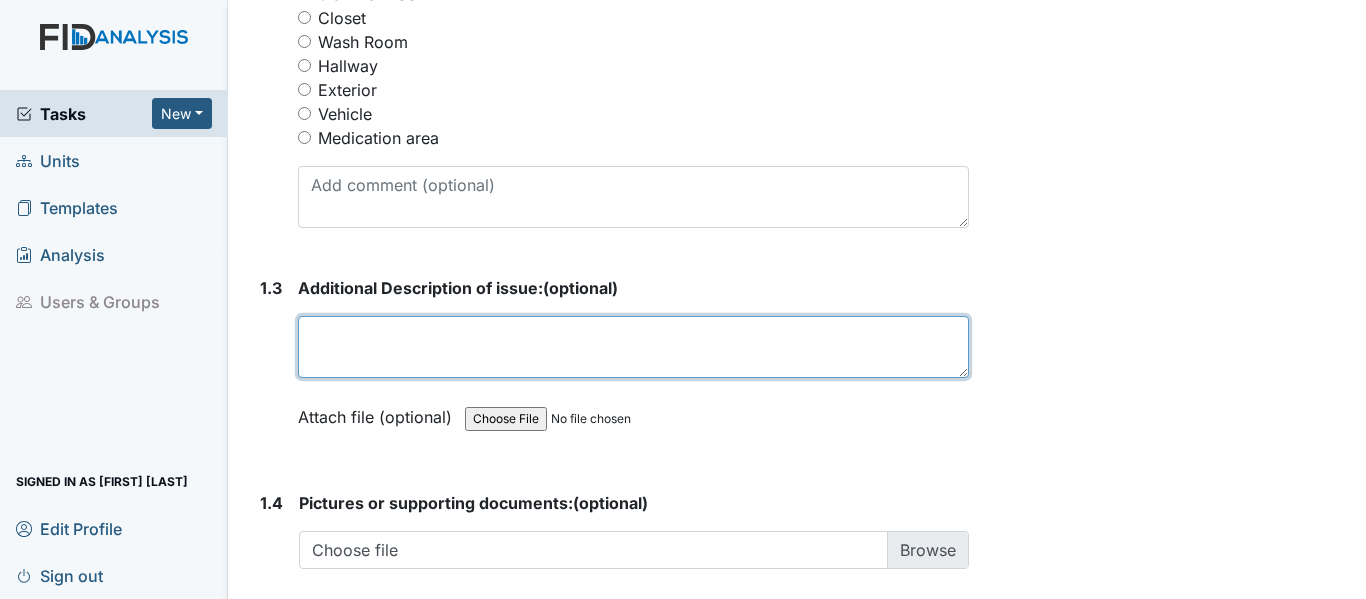 click at bounding box center [633, 347] 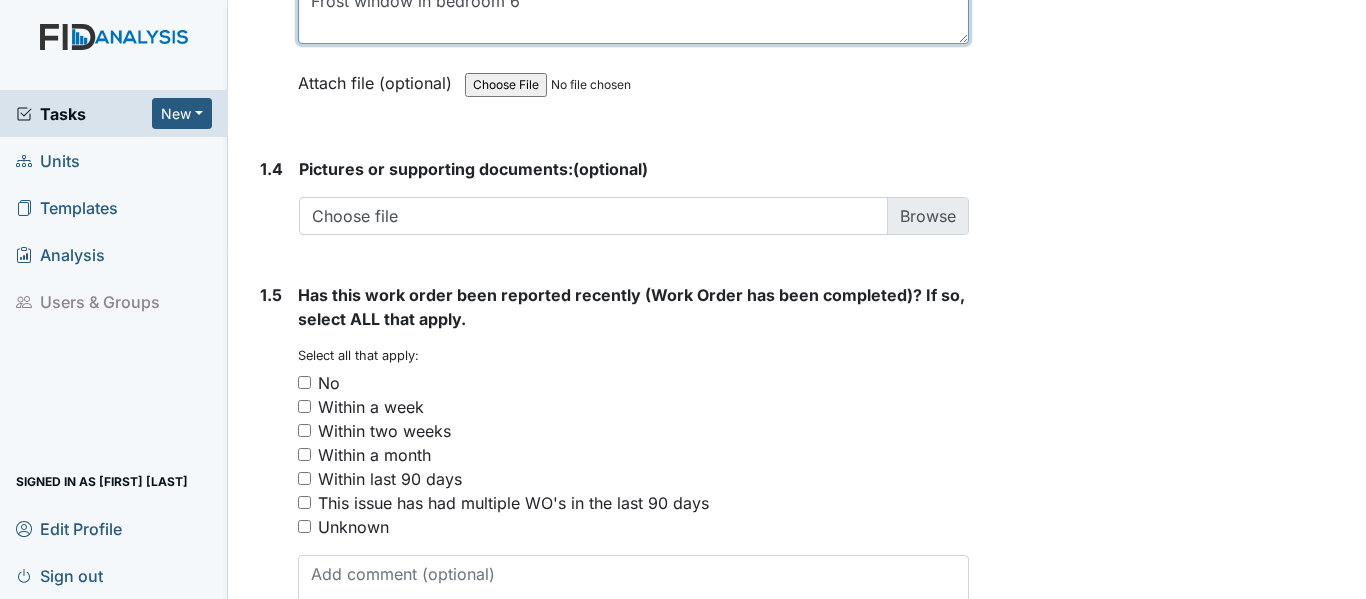 scroll, scrollTop: 1400, scrollLeft: 0, axis: vertical 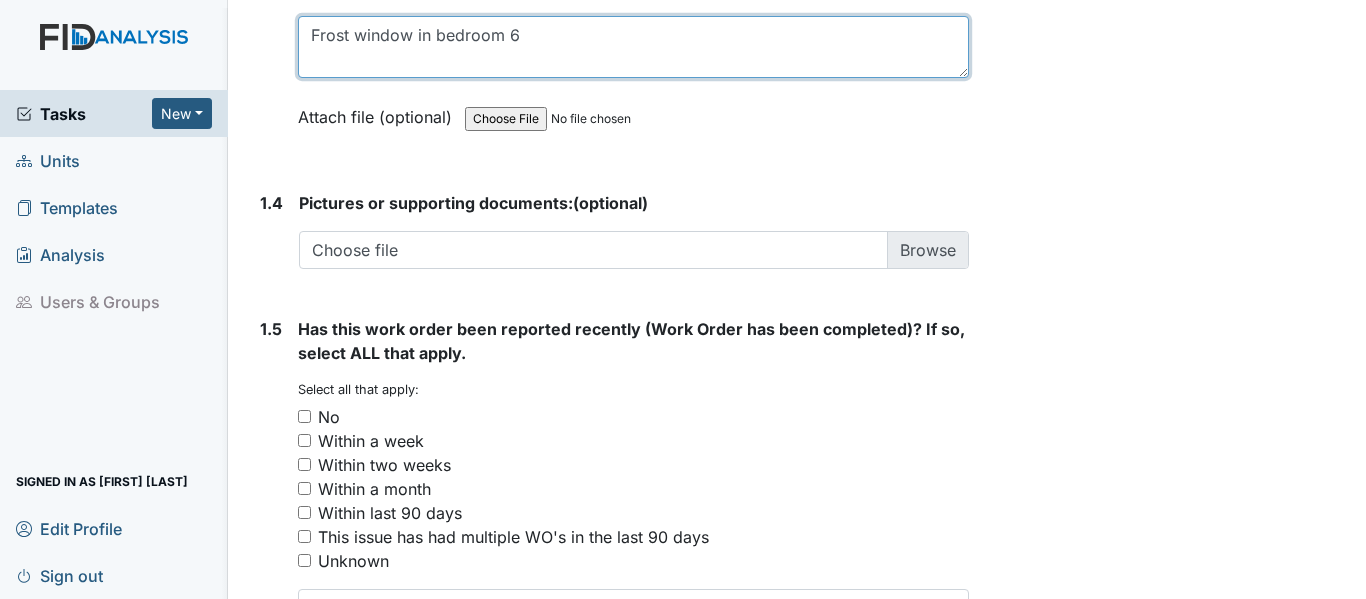 type on "Frost window in bedroom 6" 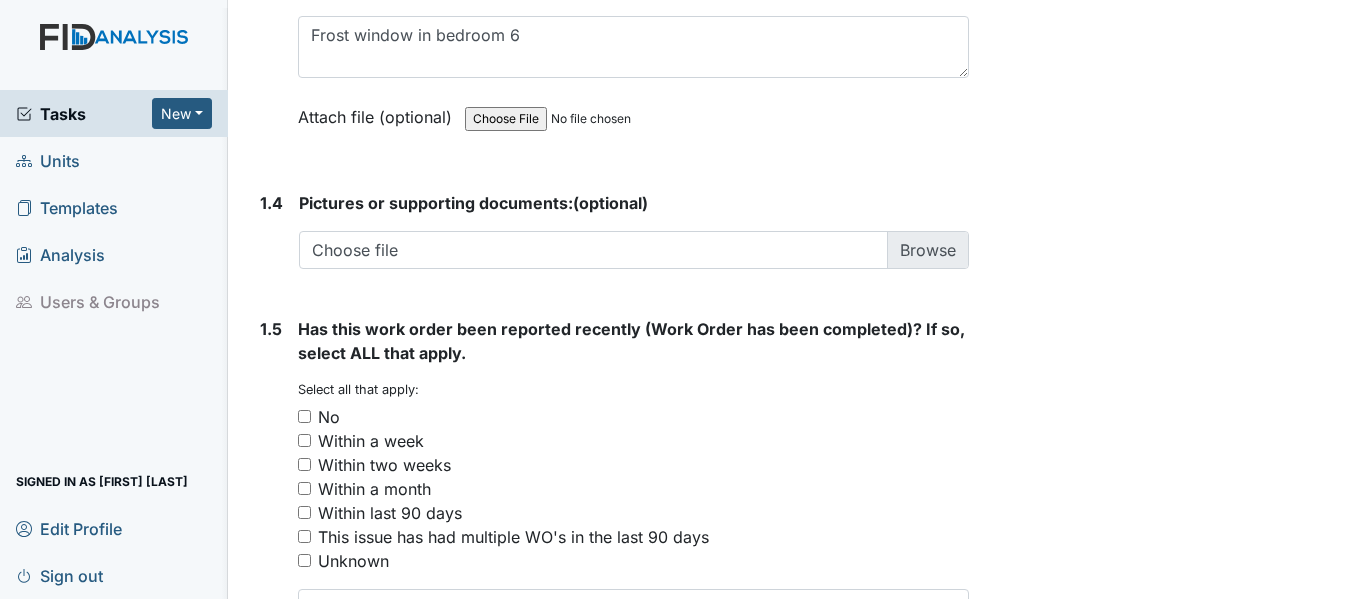 click on "No" at bounding box center [304, 416] 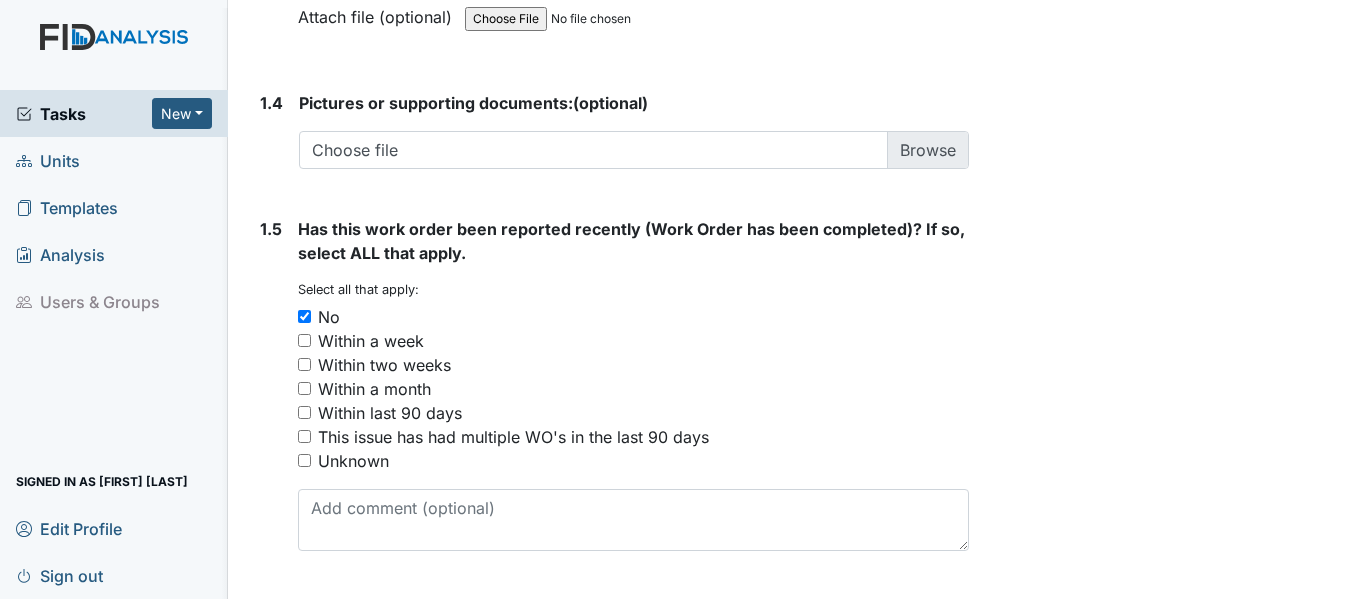 scroll, scrollTop: 1554, scrollLeft: 0, axis: vertical 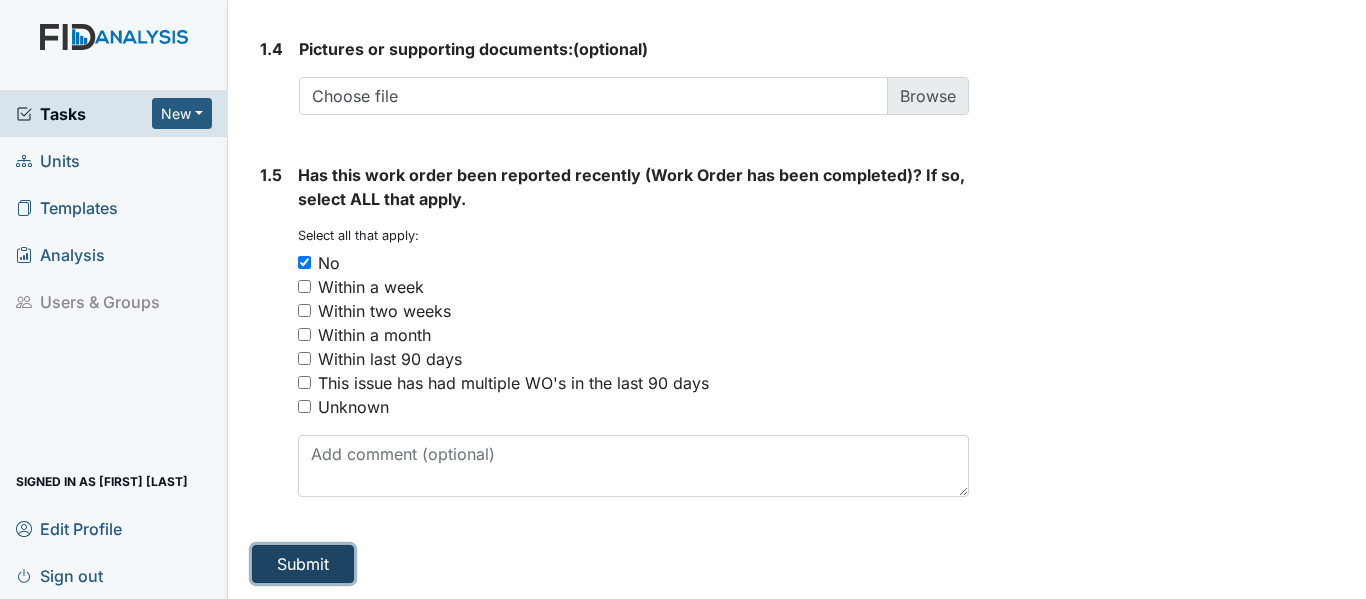click on "Submit" at bounding box center (303, 564) 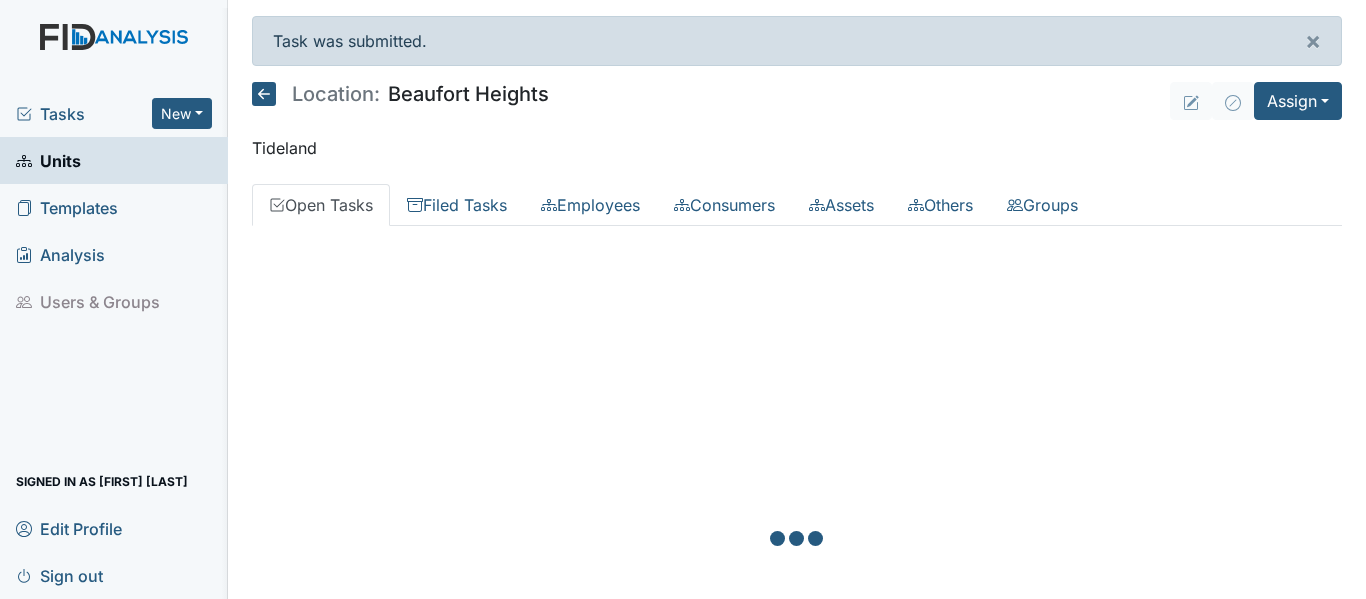 scroll, scrollTop: 0, scrollLeft: 0, axis: both 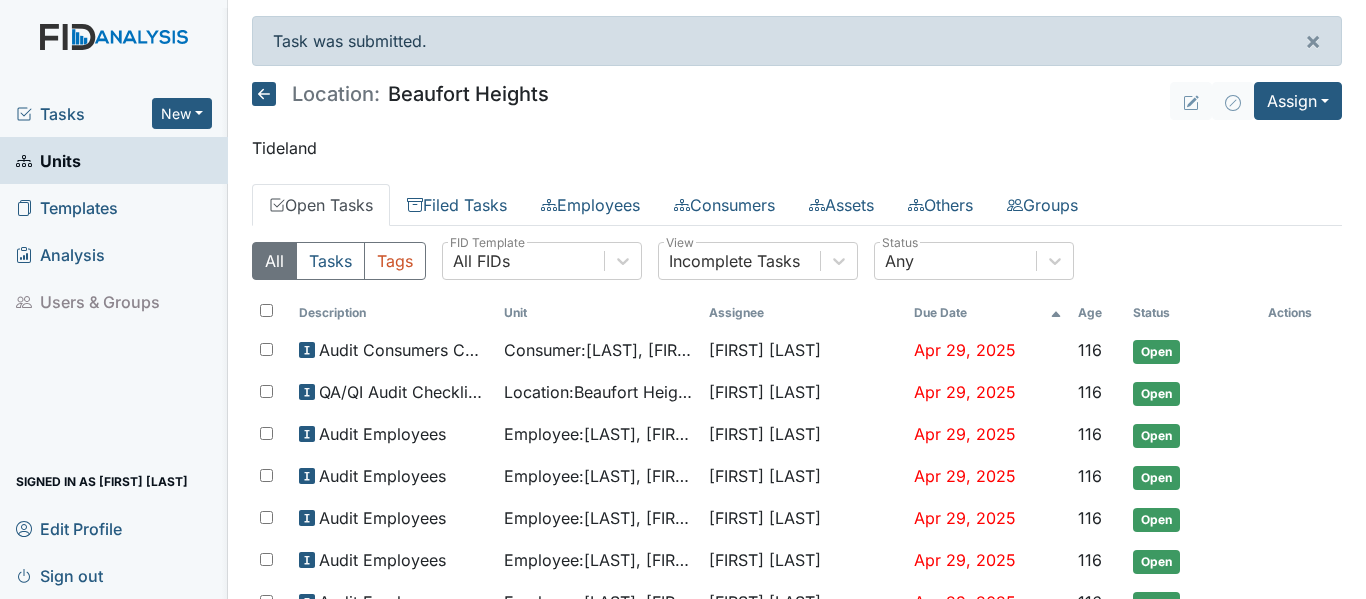 click at bounding box center (264, 94) 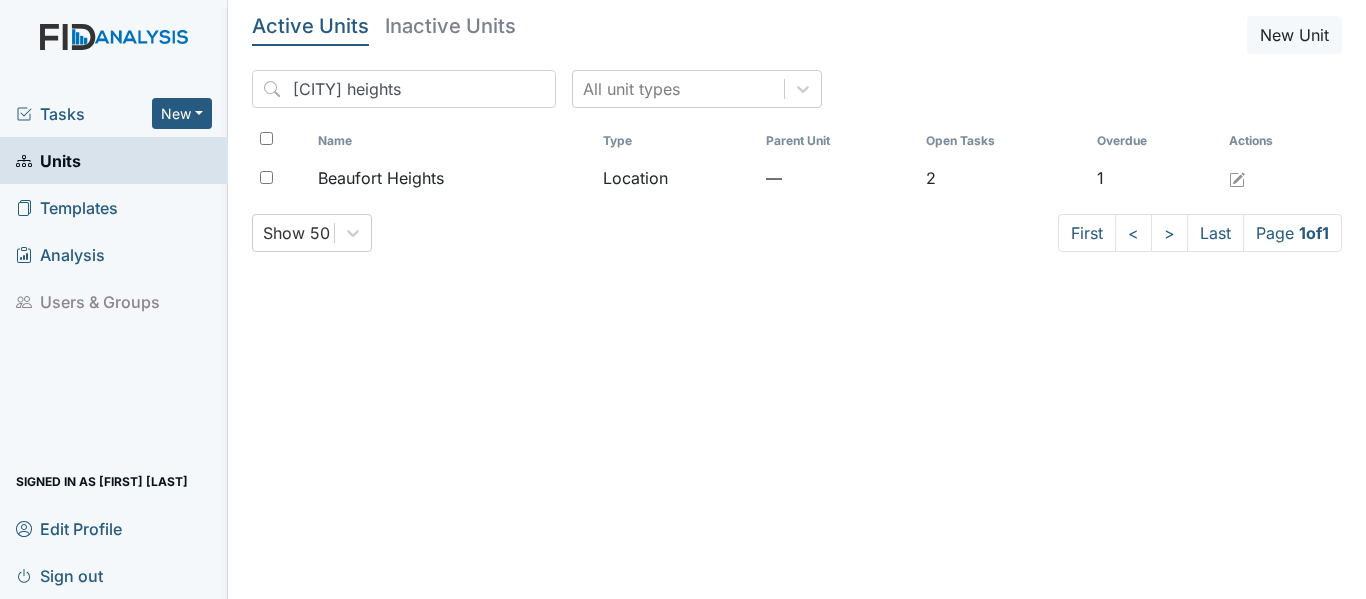 scroll, scrollTop: 0, scrollLeft: 0, axis: both 